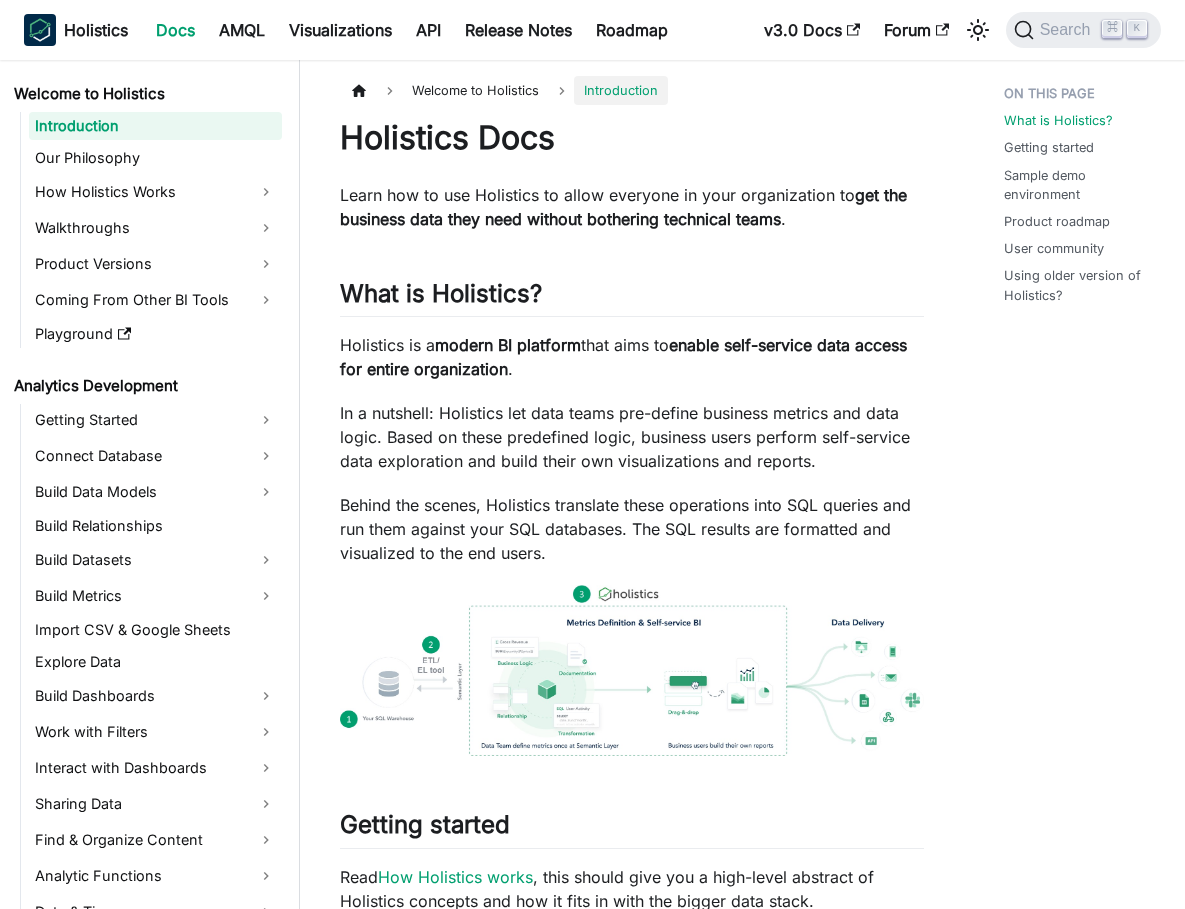 scroll, scrollTop: 0, scrollLeft: 0, axis: both 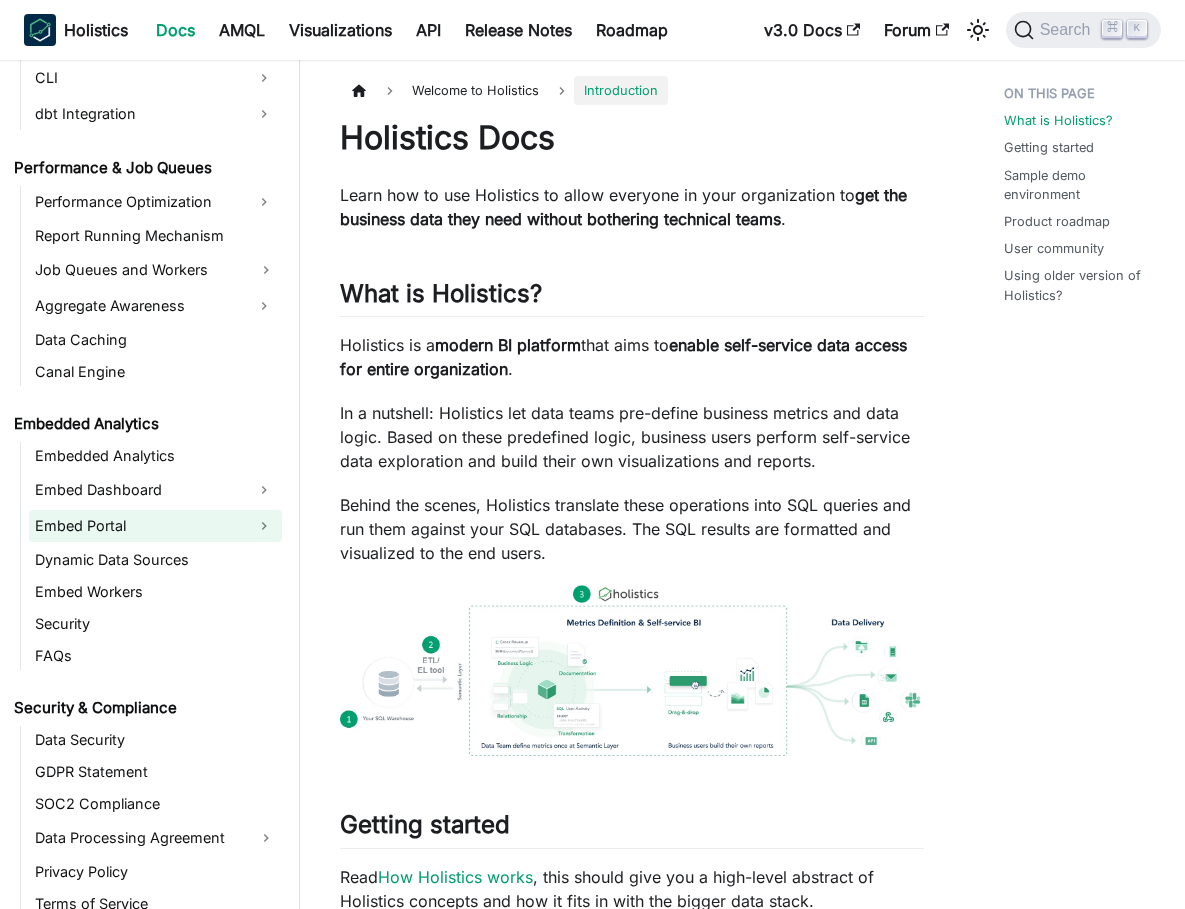 click on "Embed Portal" at bounding box center [137, 526] 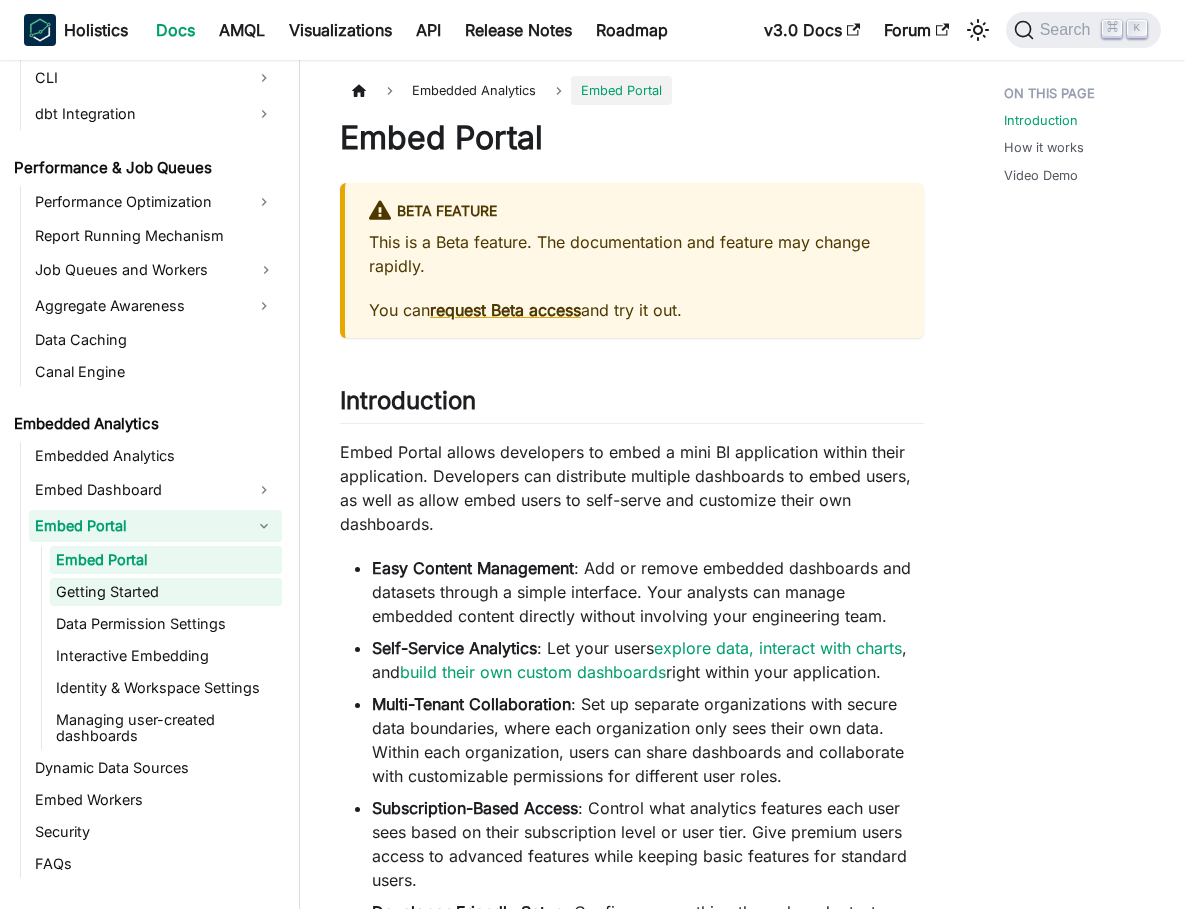 click on "Getting Started" at bounding box center [166, 592] 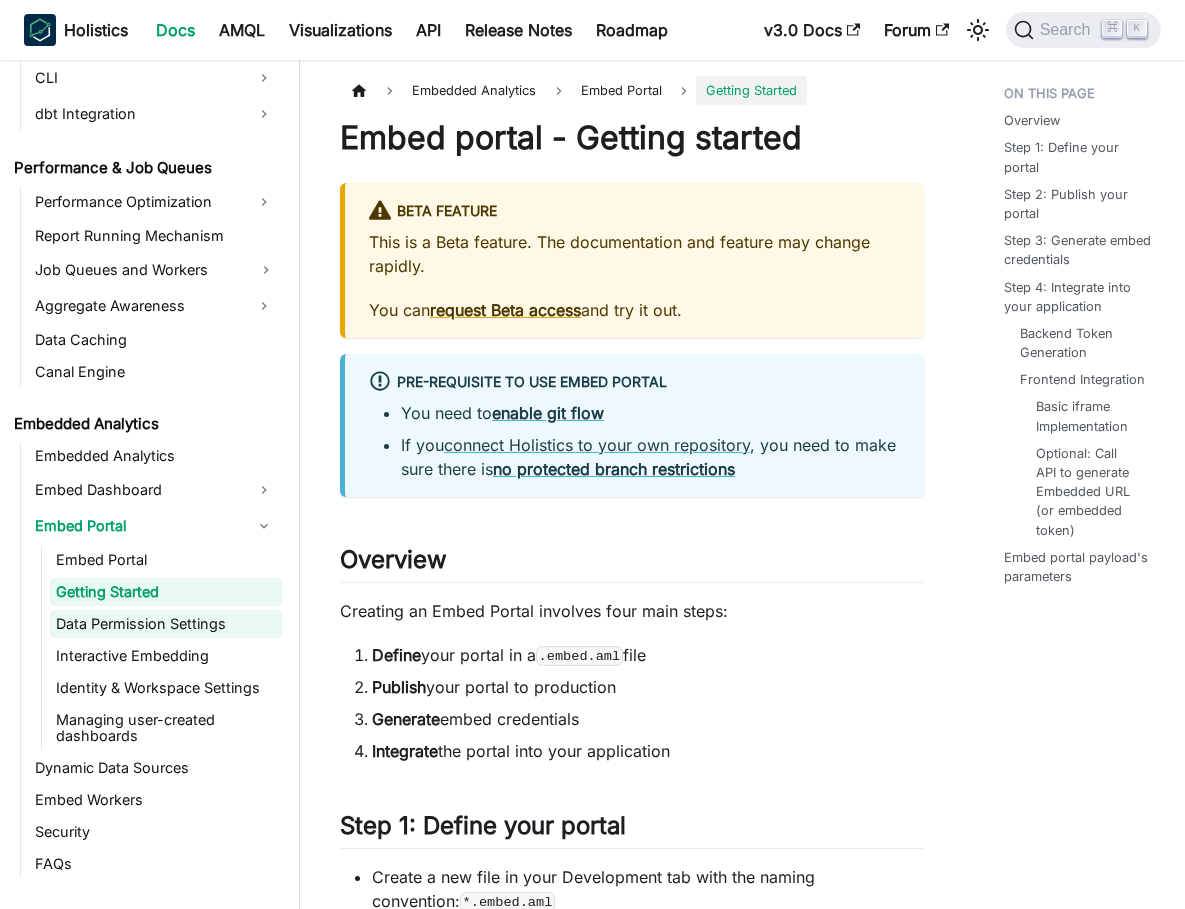 click on "Data Permission Settings" at bounding box center (166, 624) 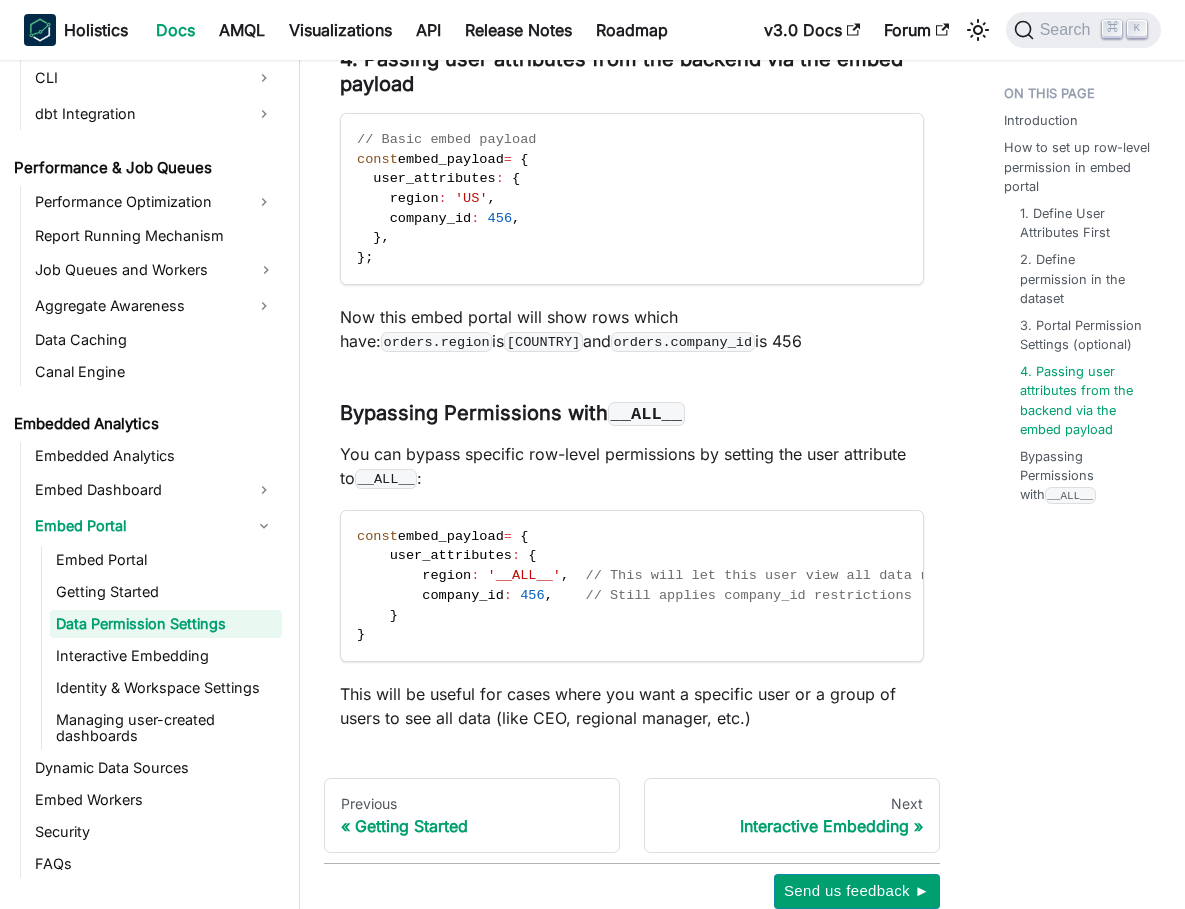 scroll, scrollTop: 2963, scrollLeft: 0, axis: vertical 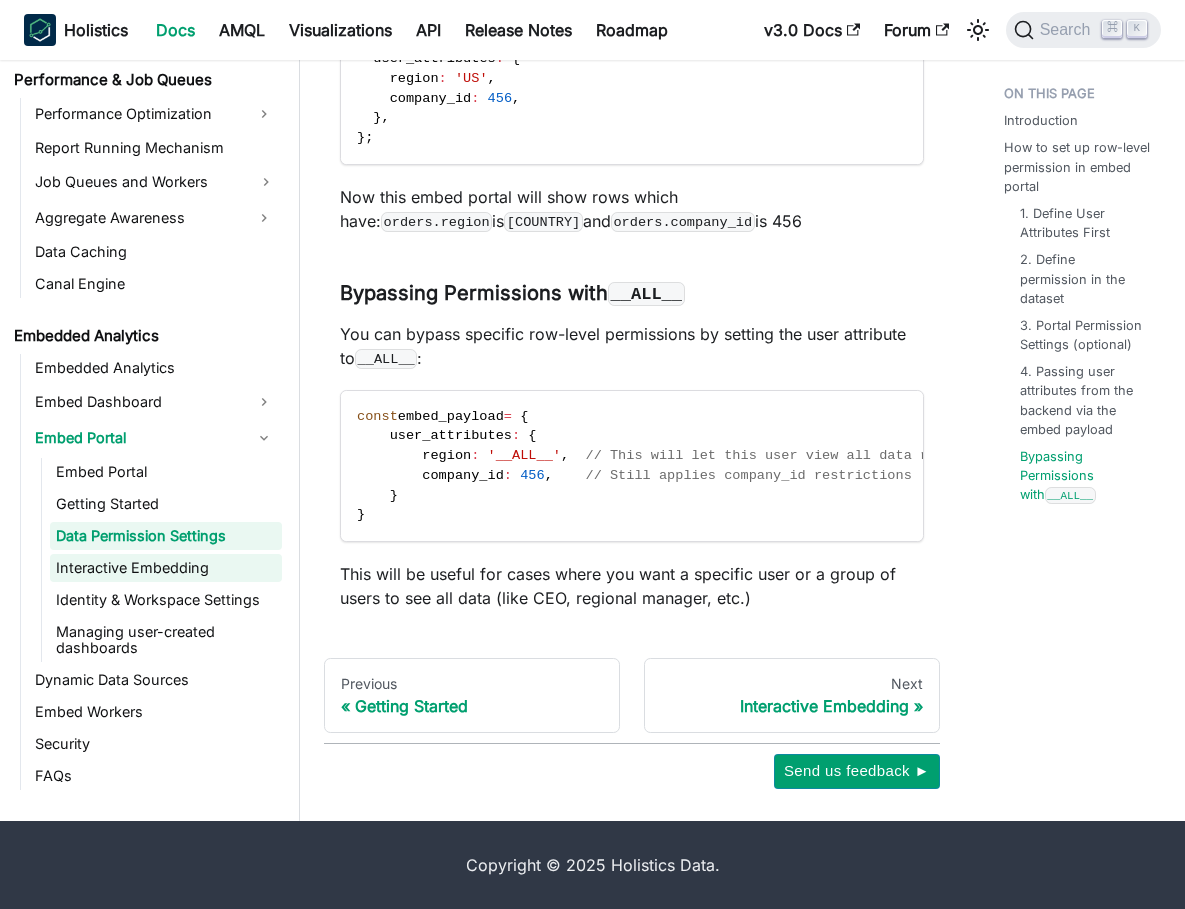 click on "Interactive Embedding" at bounding box center [166, 568] 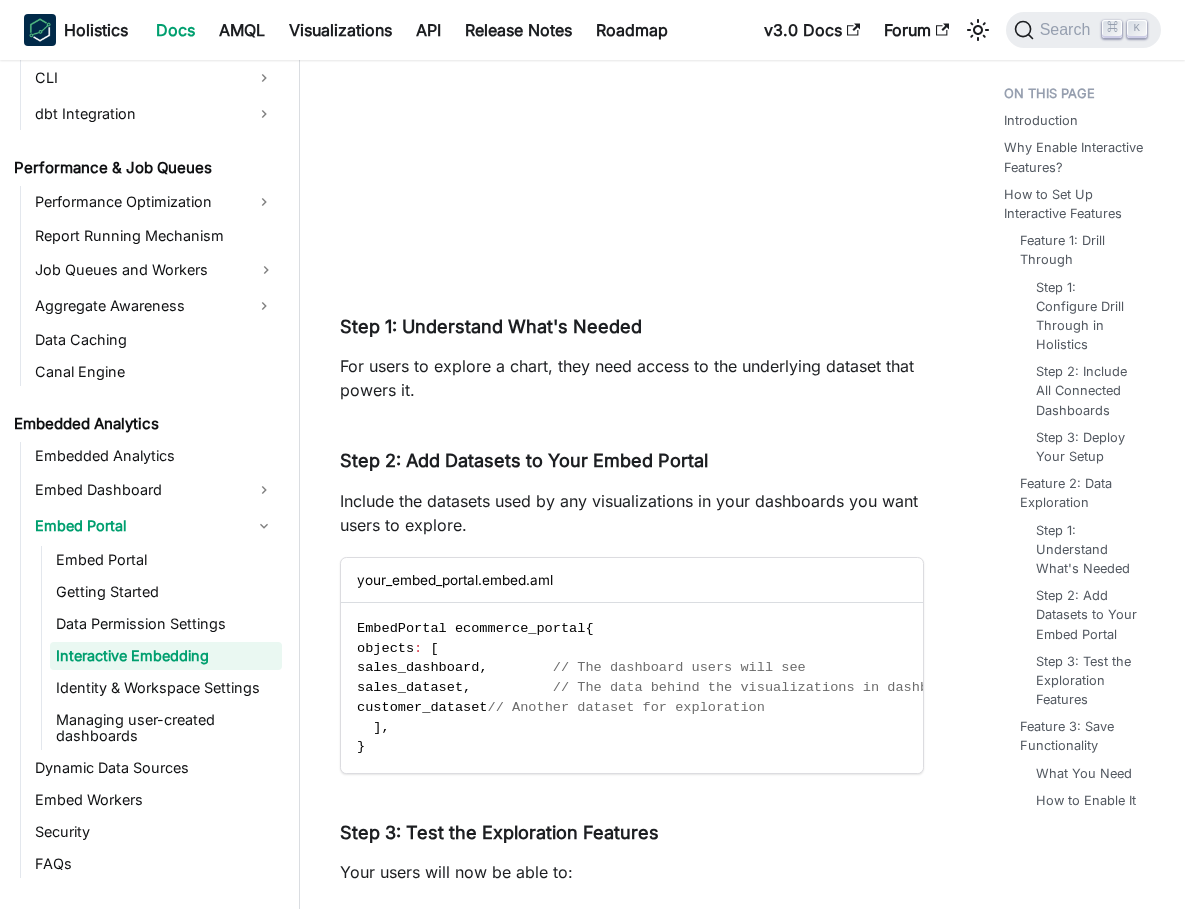 scroll, scrollTop: 0, scrollLeft: 0, axis: both 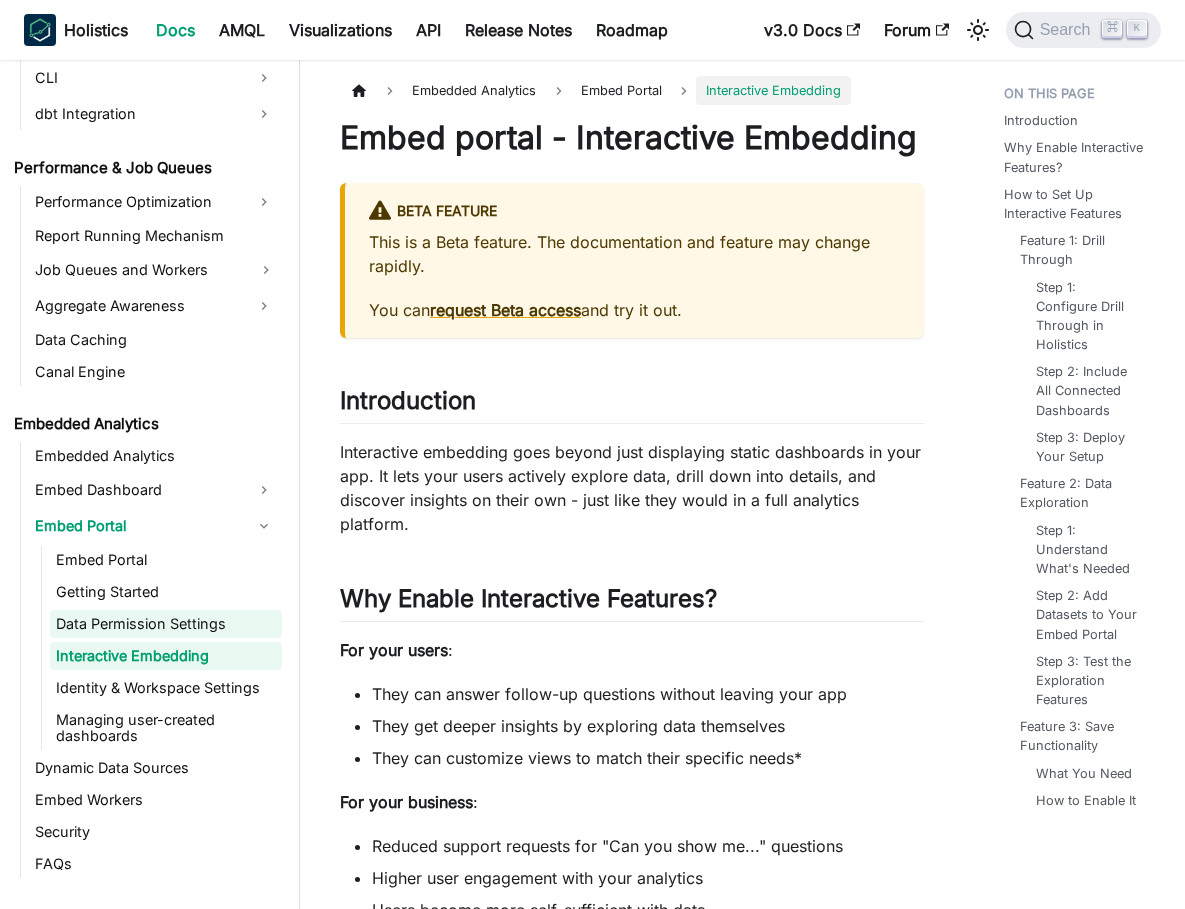 click on "Data Permission Settings" at bounding box center [166, 624] 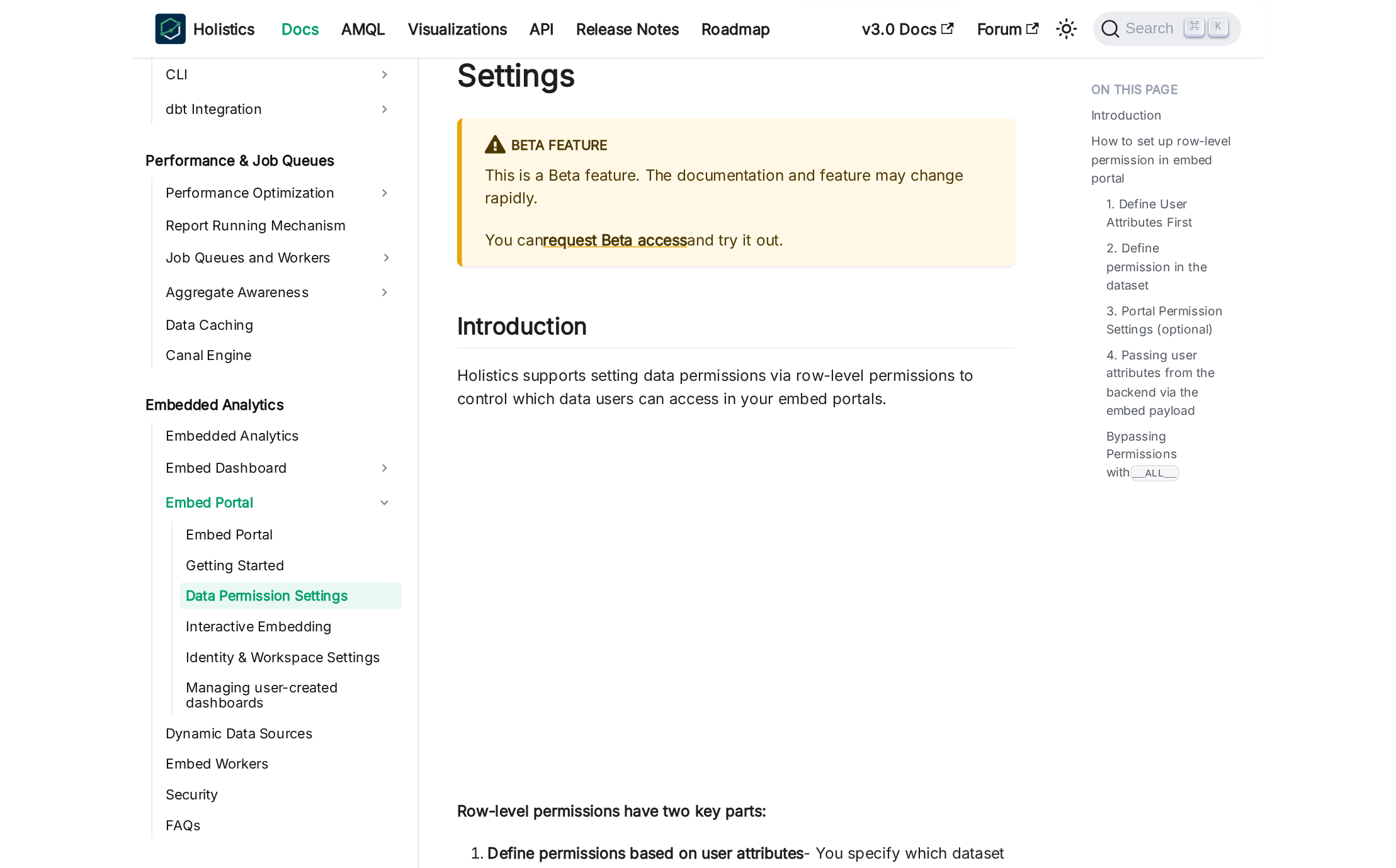 scroll, scrollTop: 0, scrollLeft: 0, axis: both 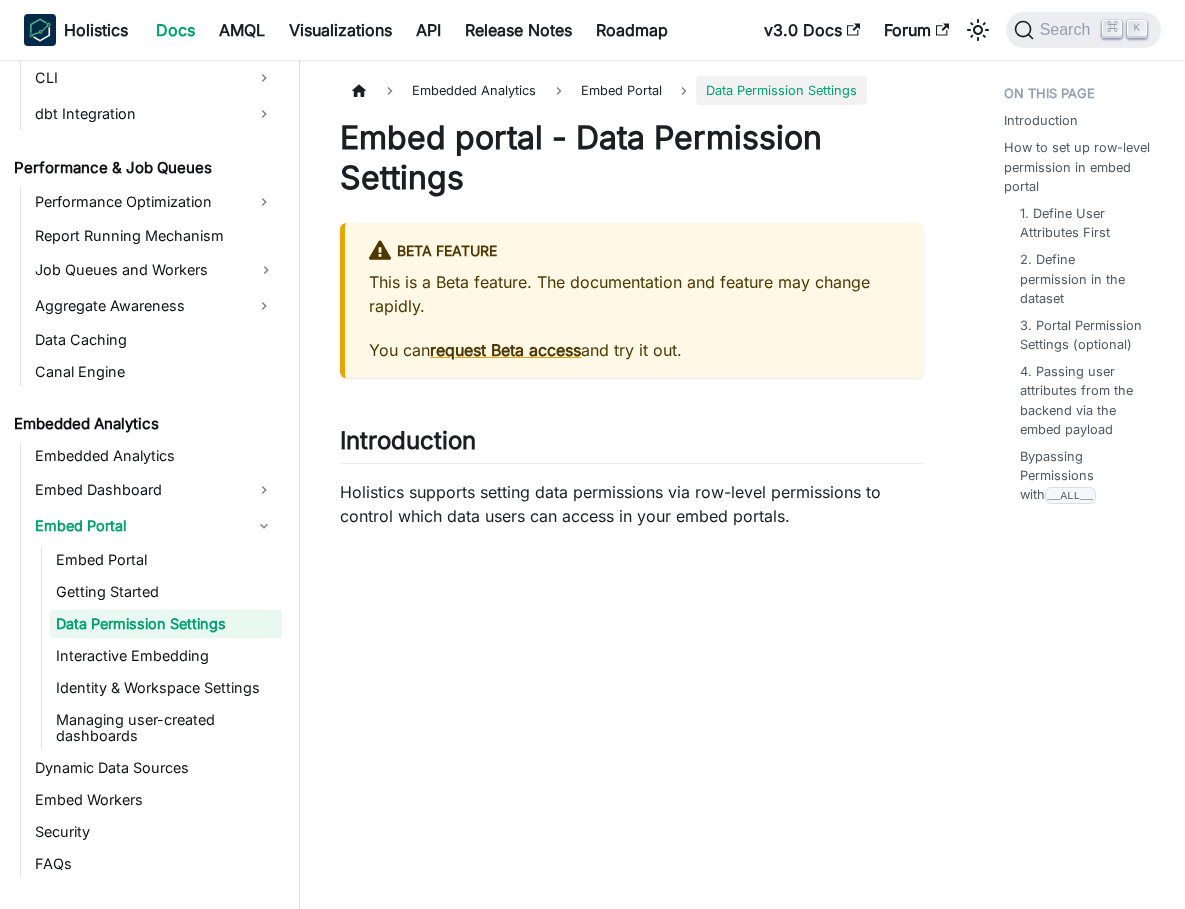 click on "Holistics supports setting data permissions via row-level permissions to control which data users can access in your embed portals." at bounding box center [632, 504] 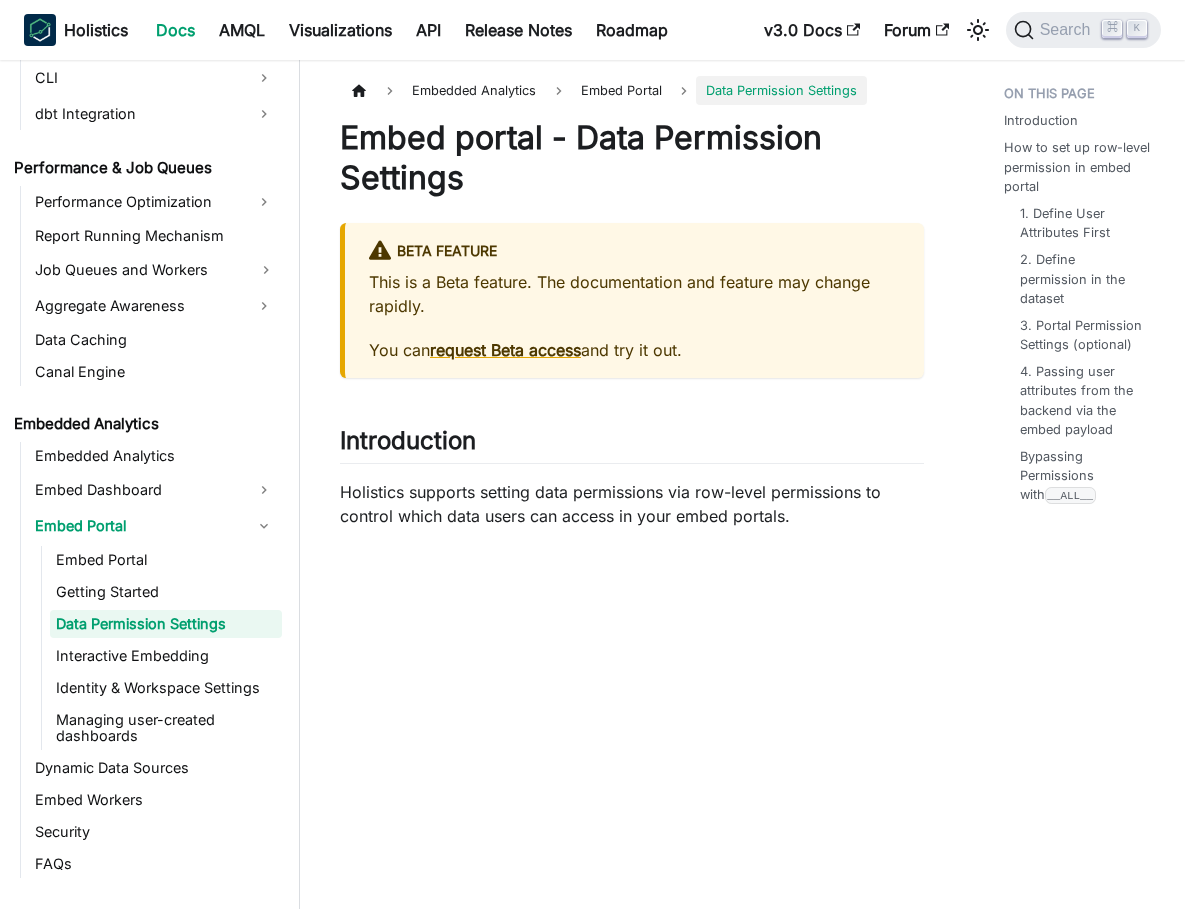 click on "Example: A user with region = 'US' will only see data where the region field equals 'US', while a user with region = 'EU' will only see European data." at bounding box center (632, 1821) 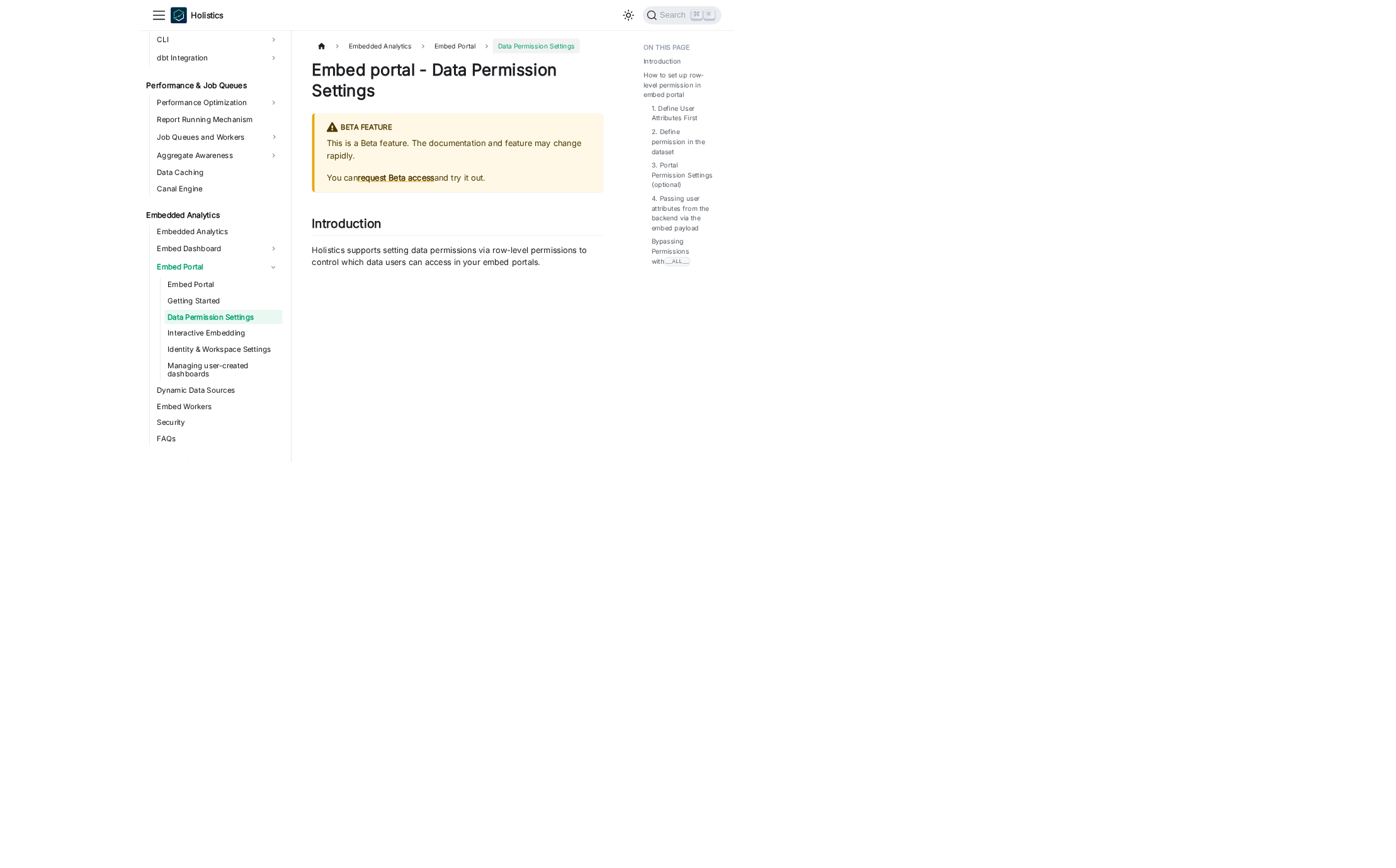 scroll, scrollTop: 1013, scrollLeft: 0, axis: vertical 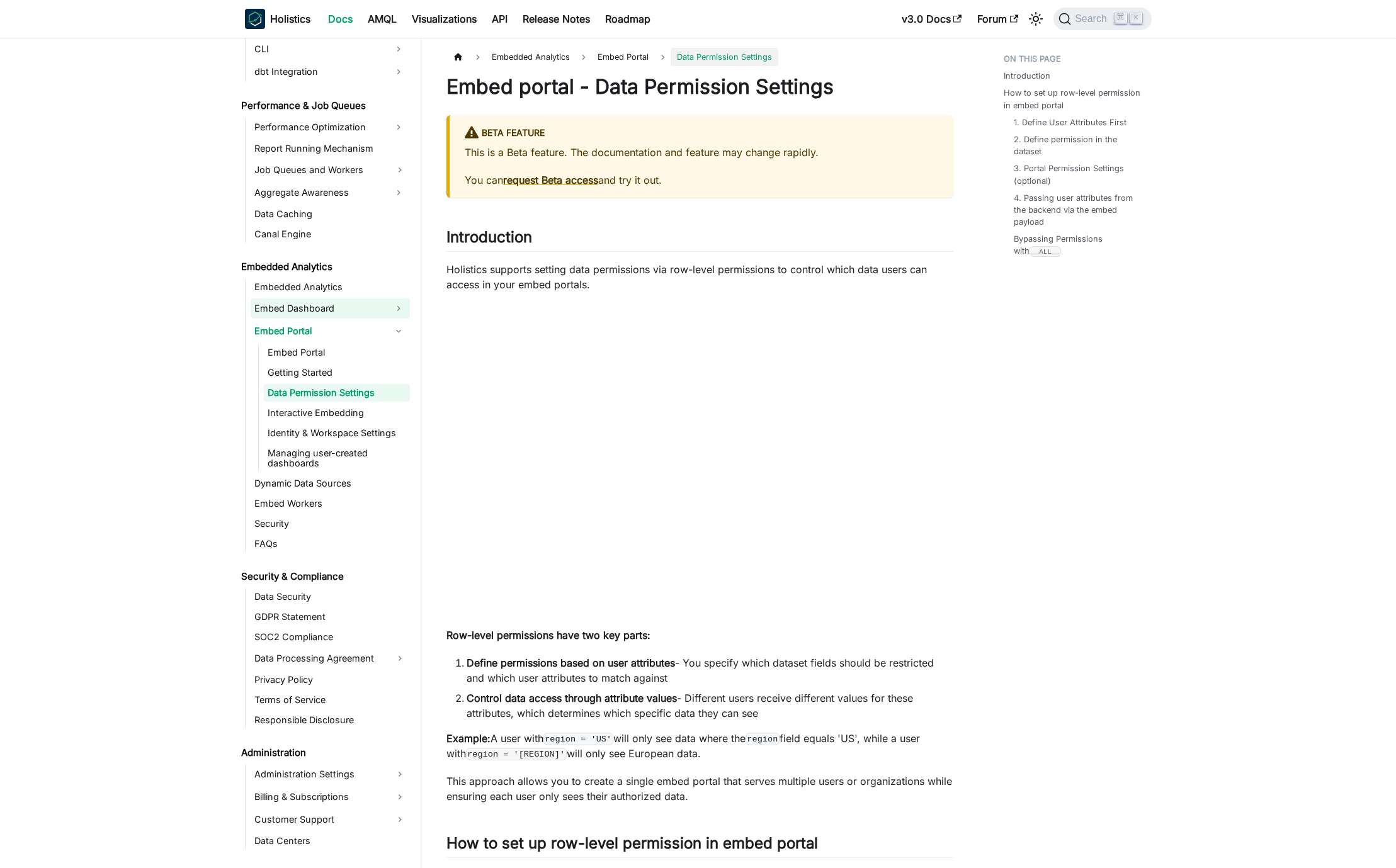 click on "Embed Dashboard" at bounding box center [319, 308] 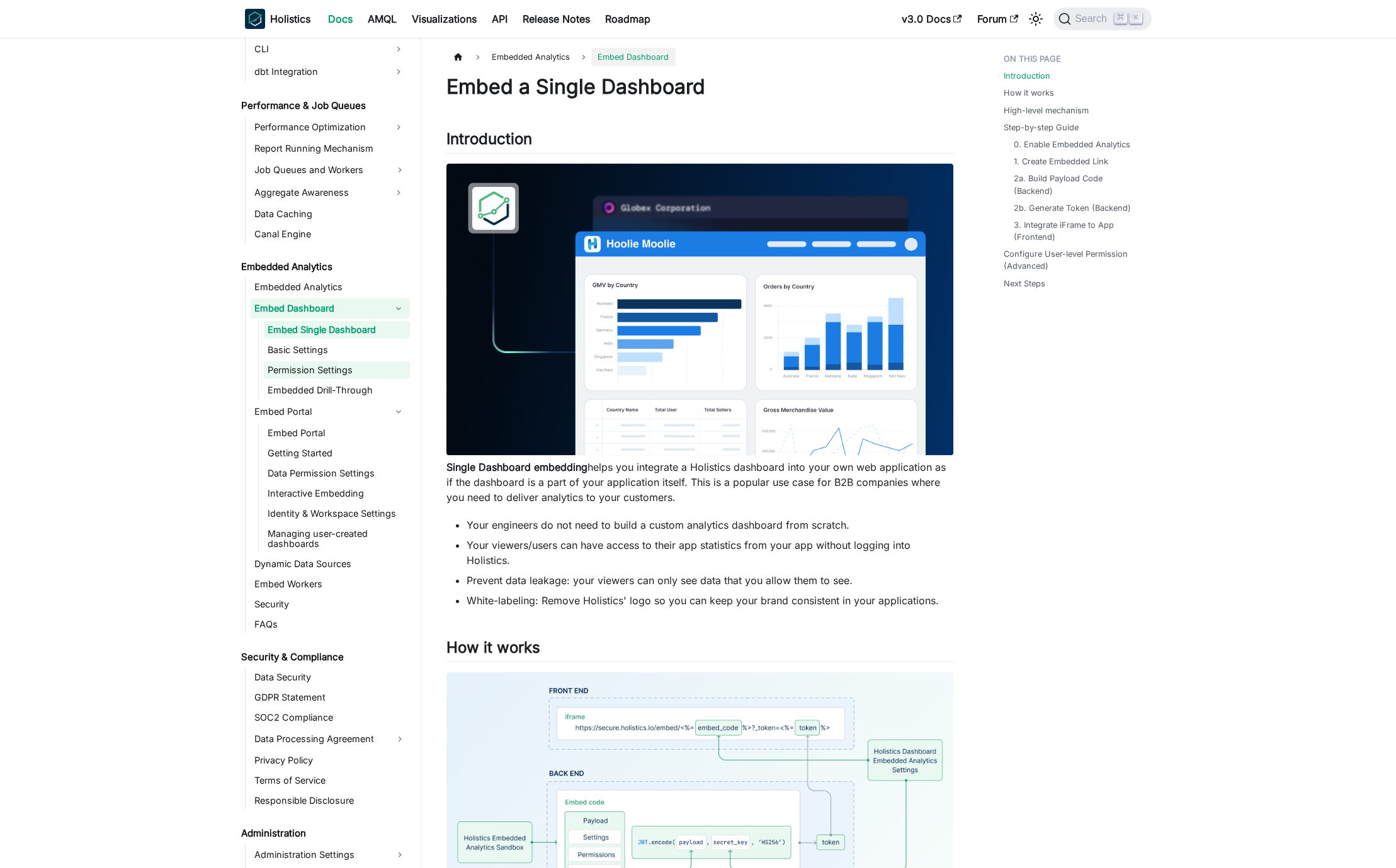 click on "Permission Settings" at bounding box center (337, 370) 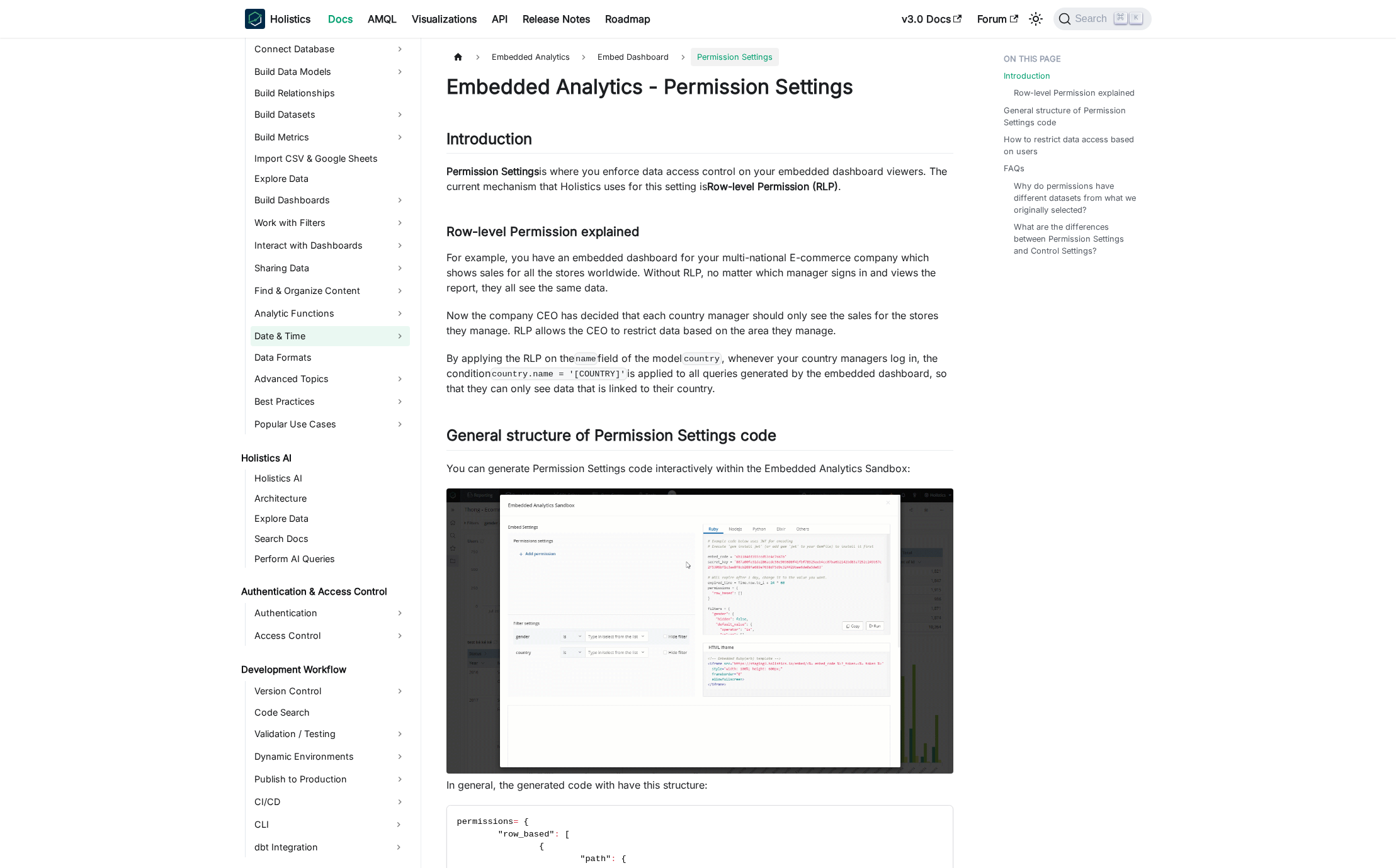 scroll, scrollTop: 231, scrollLeft: 0, axis: vertical 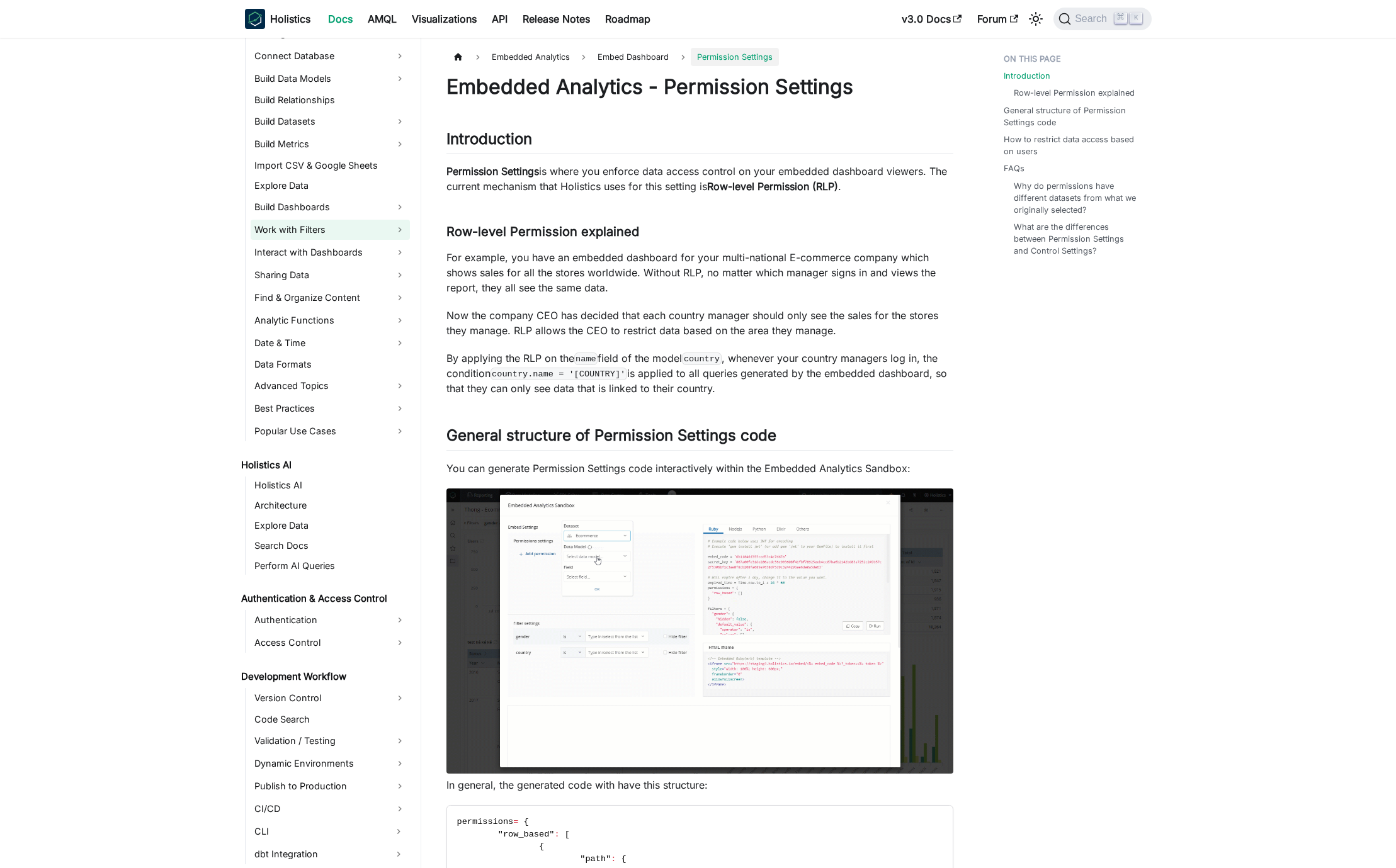 click on "Work with Filters" at bounding box center (330, 230) 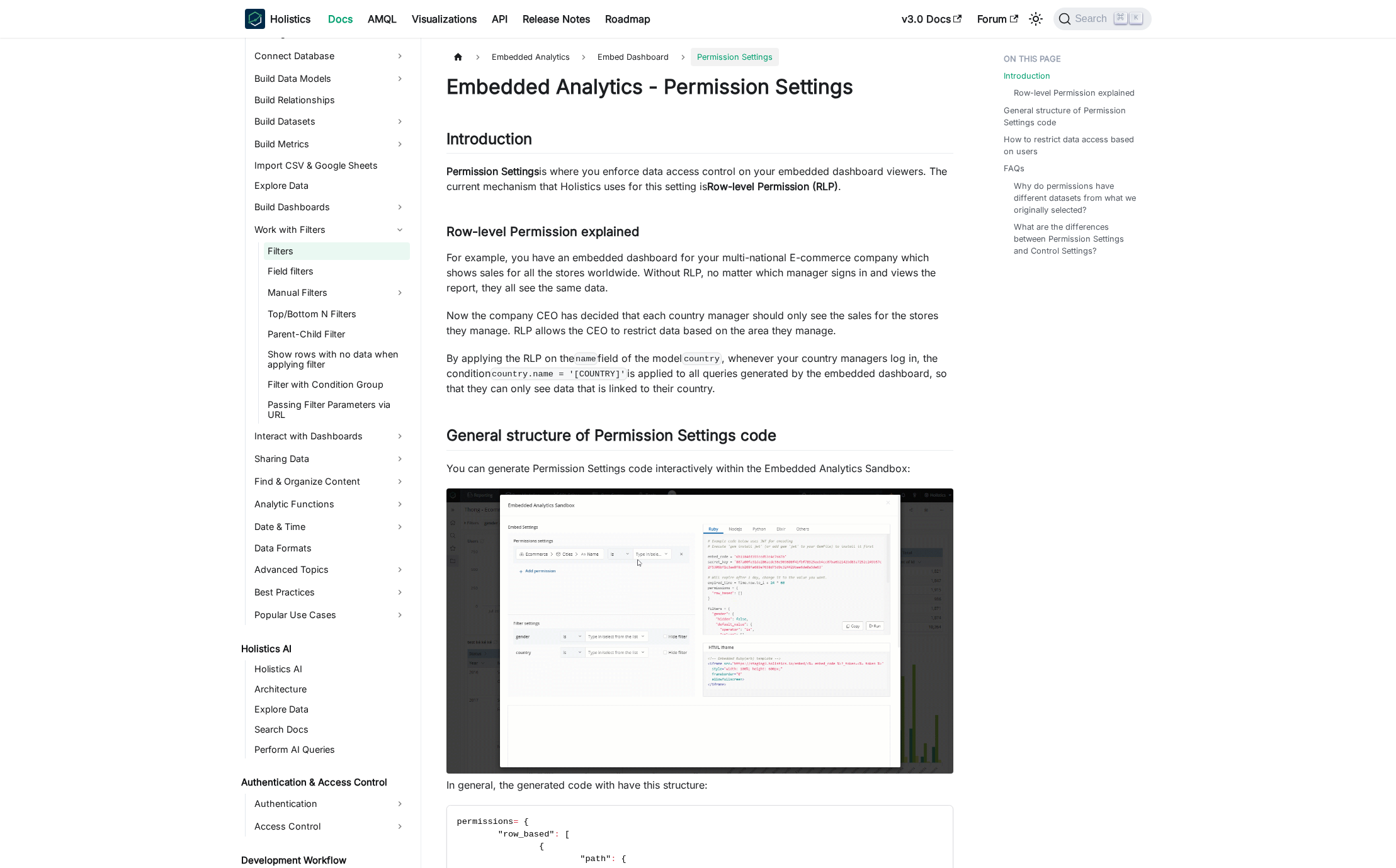 click on "Filters" at bounding box center [337, 251] 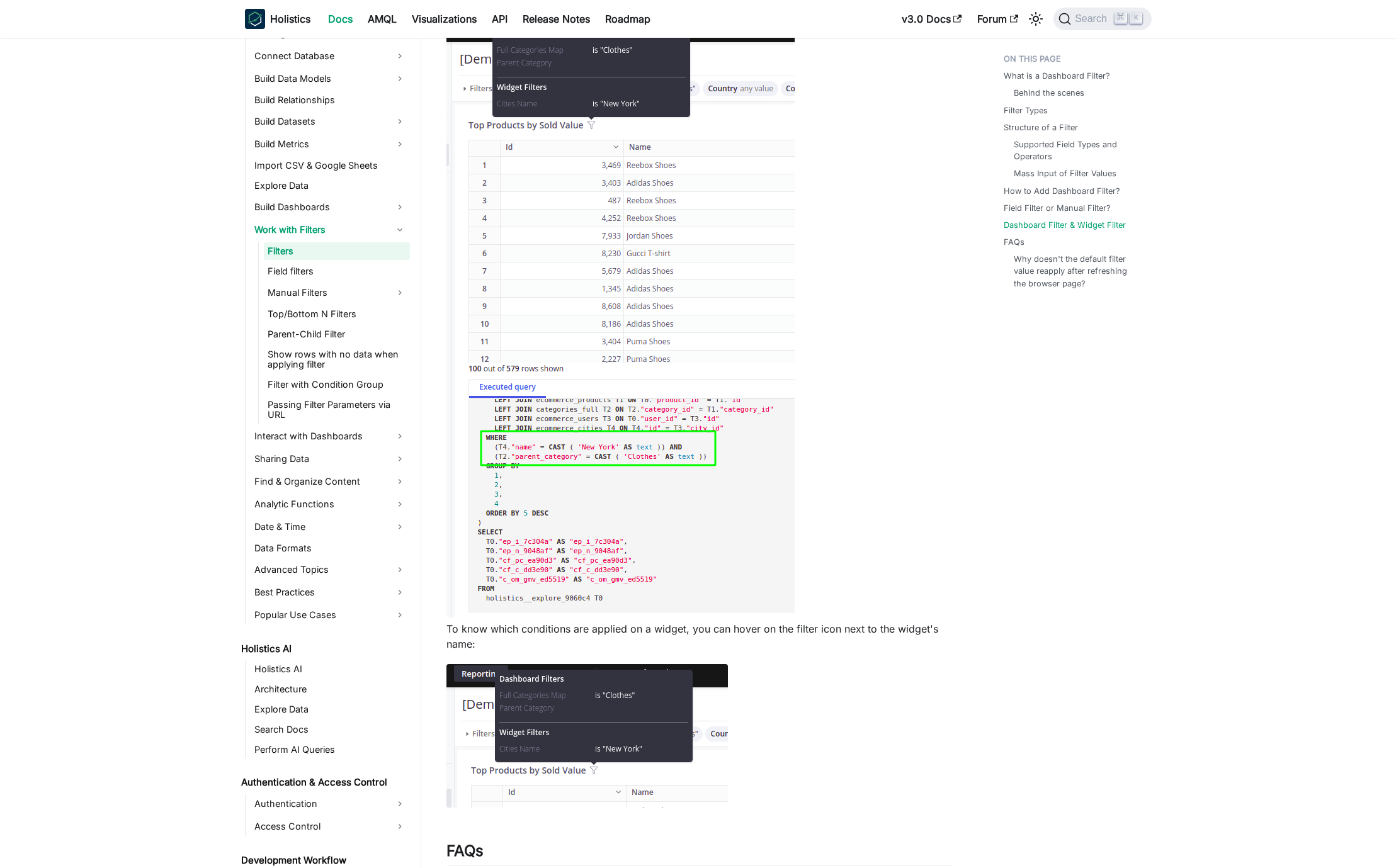 scroll, scrollTop: 4634, scrollLeft: 0, axis: vertical 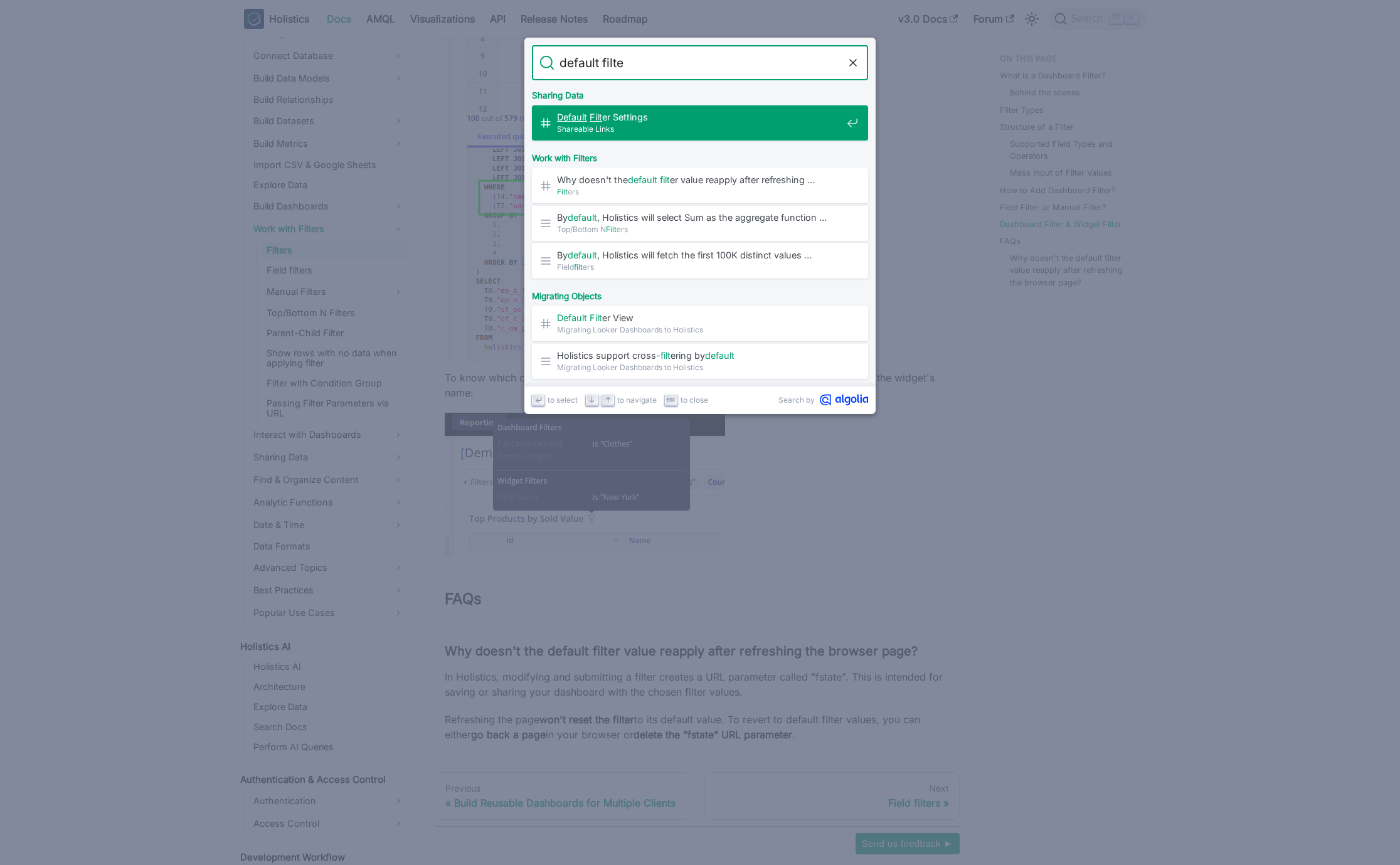 type on "default filter" 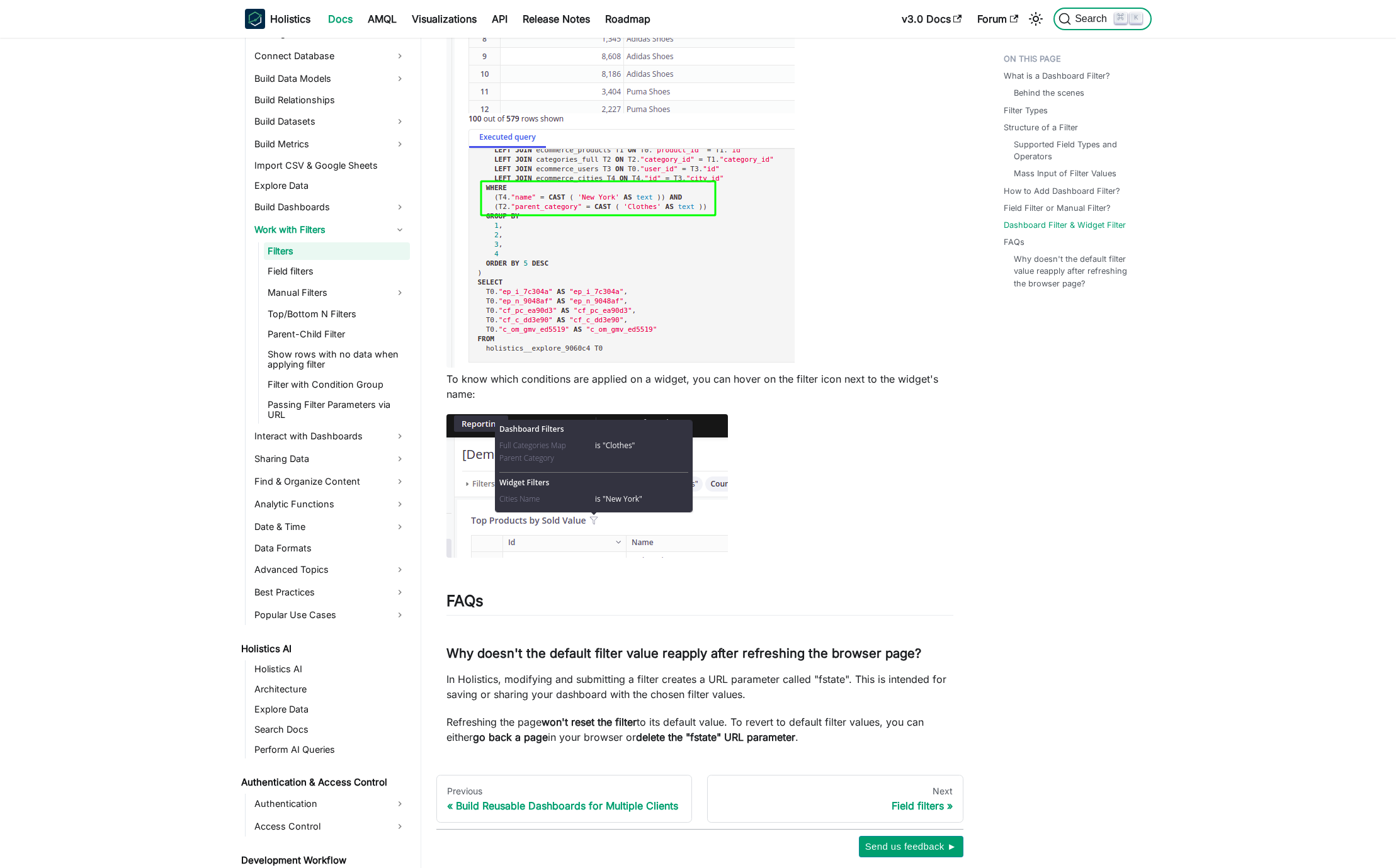 type 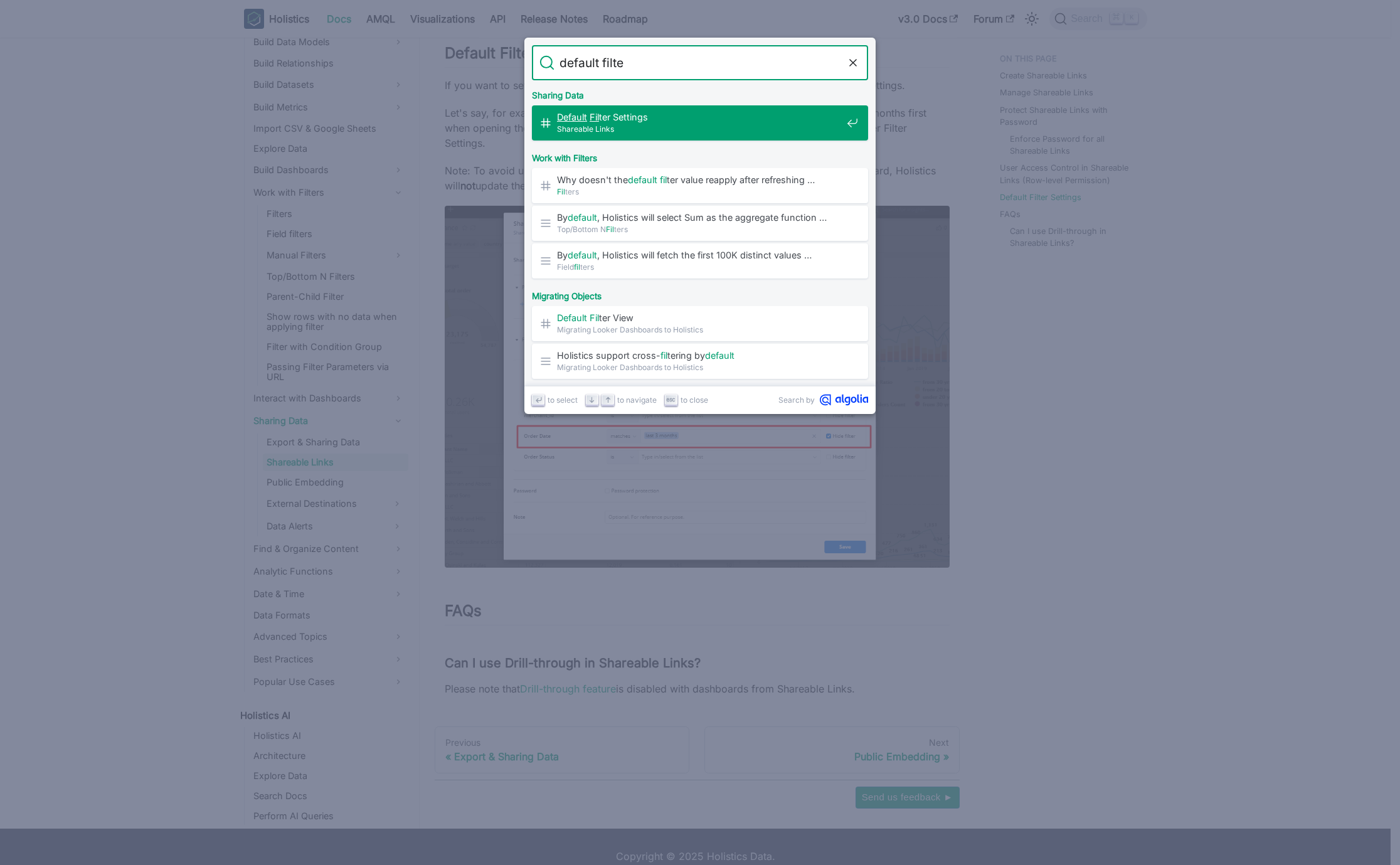 type on "default filter" 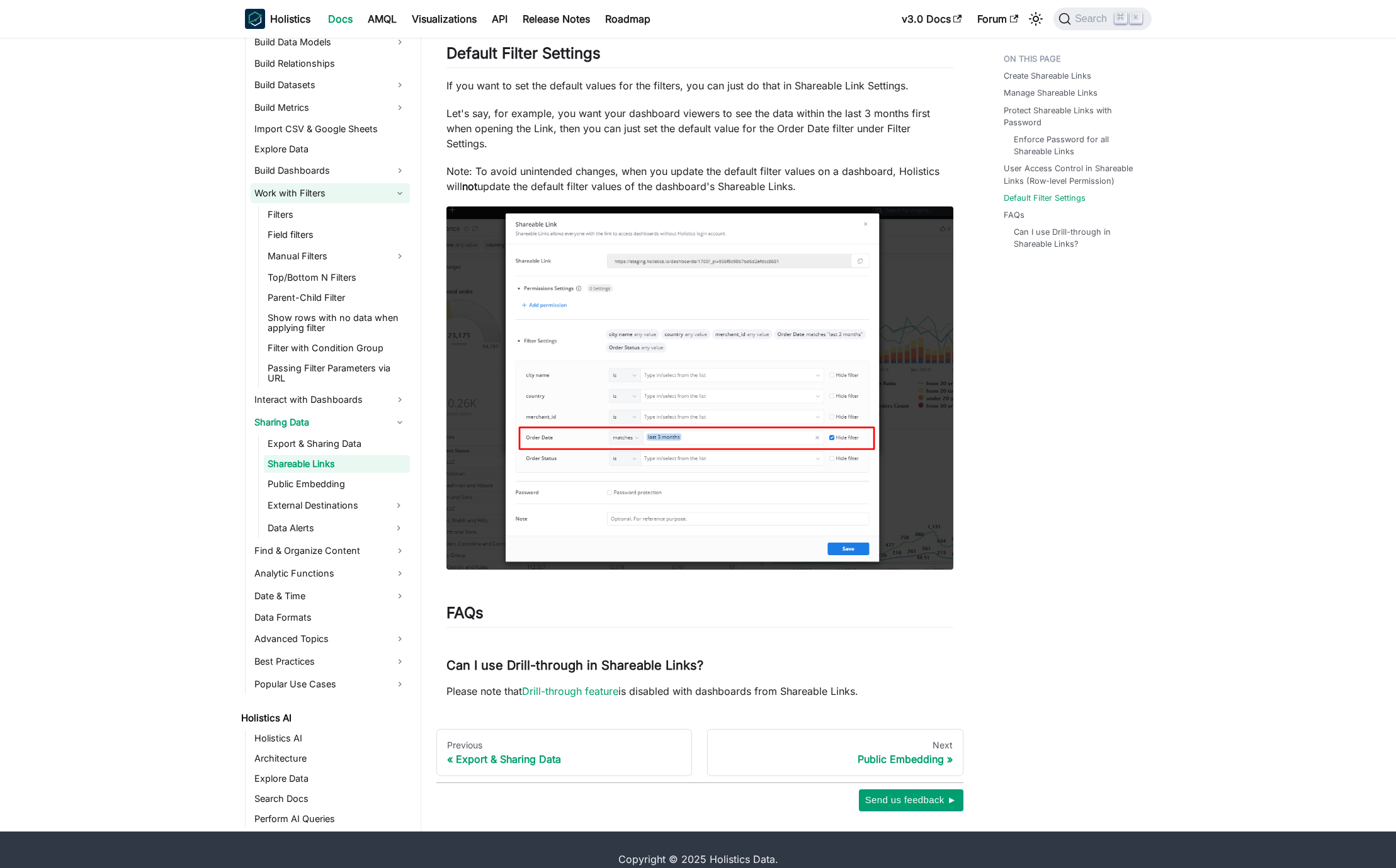 click on "Field filters" at bounding box center (337, 235) 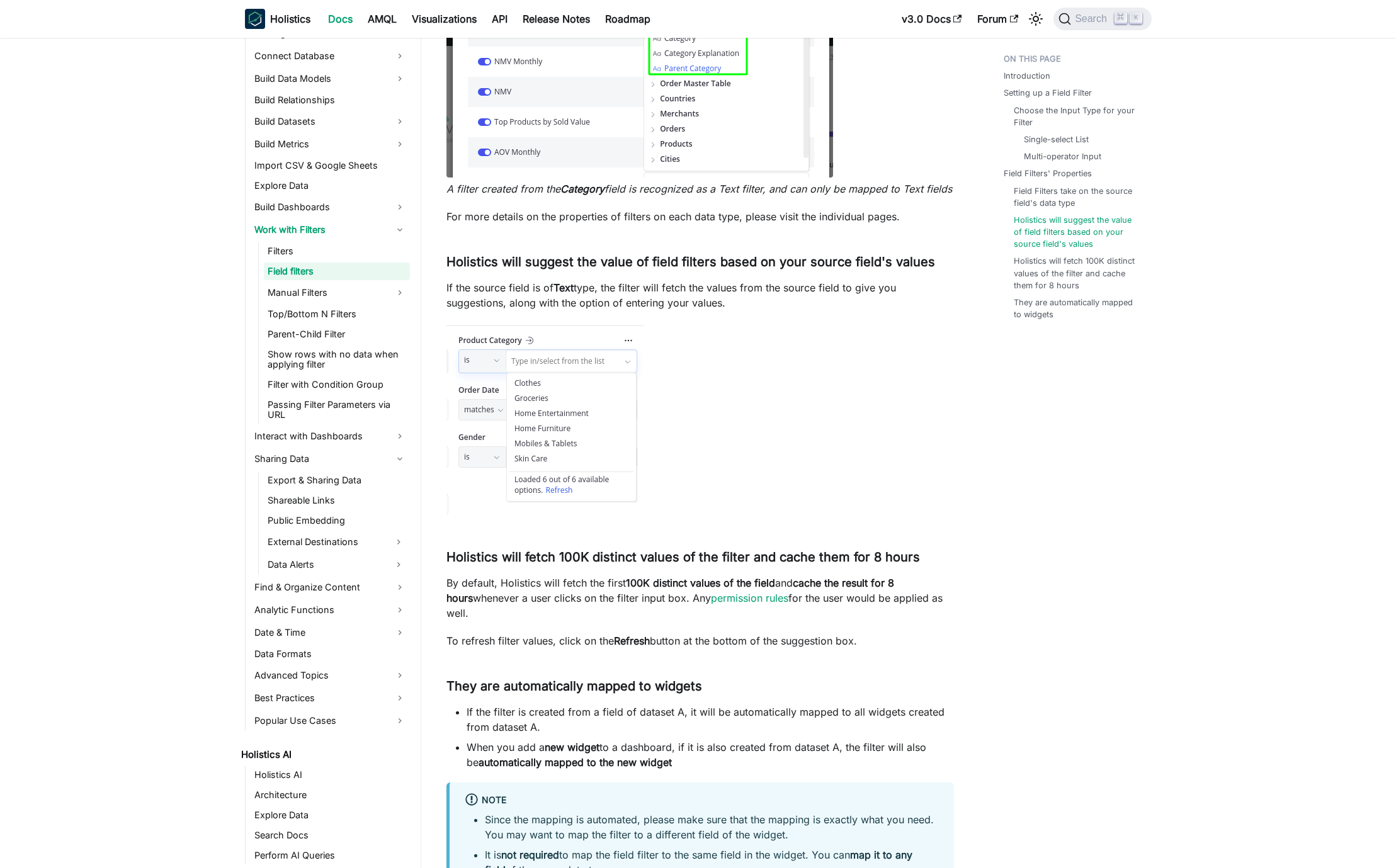 scroll, scrollTop: 3704, scrollLeft: 0, axis: vertical 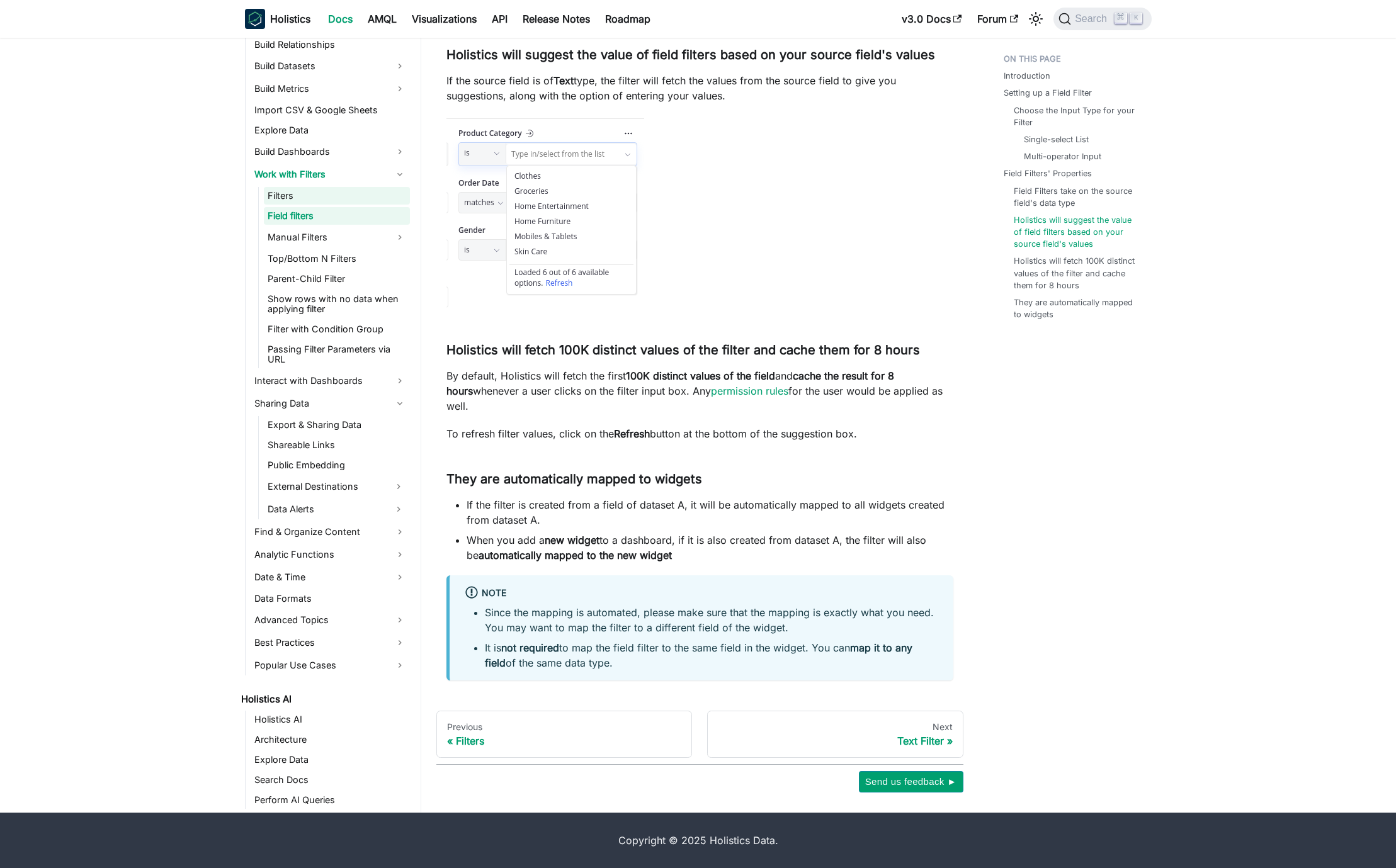 click on "Filters" at bounding box center [337, 196] 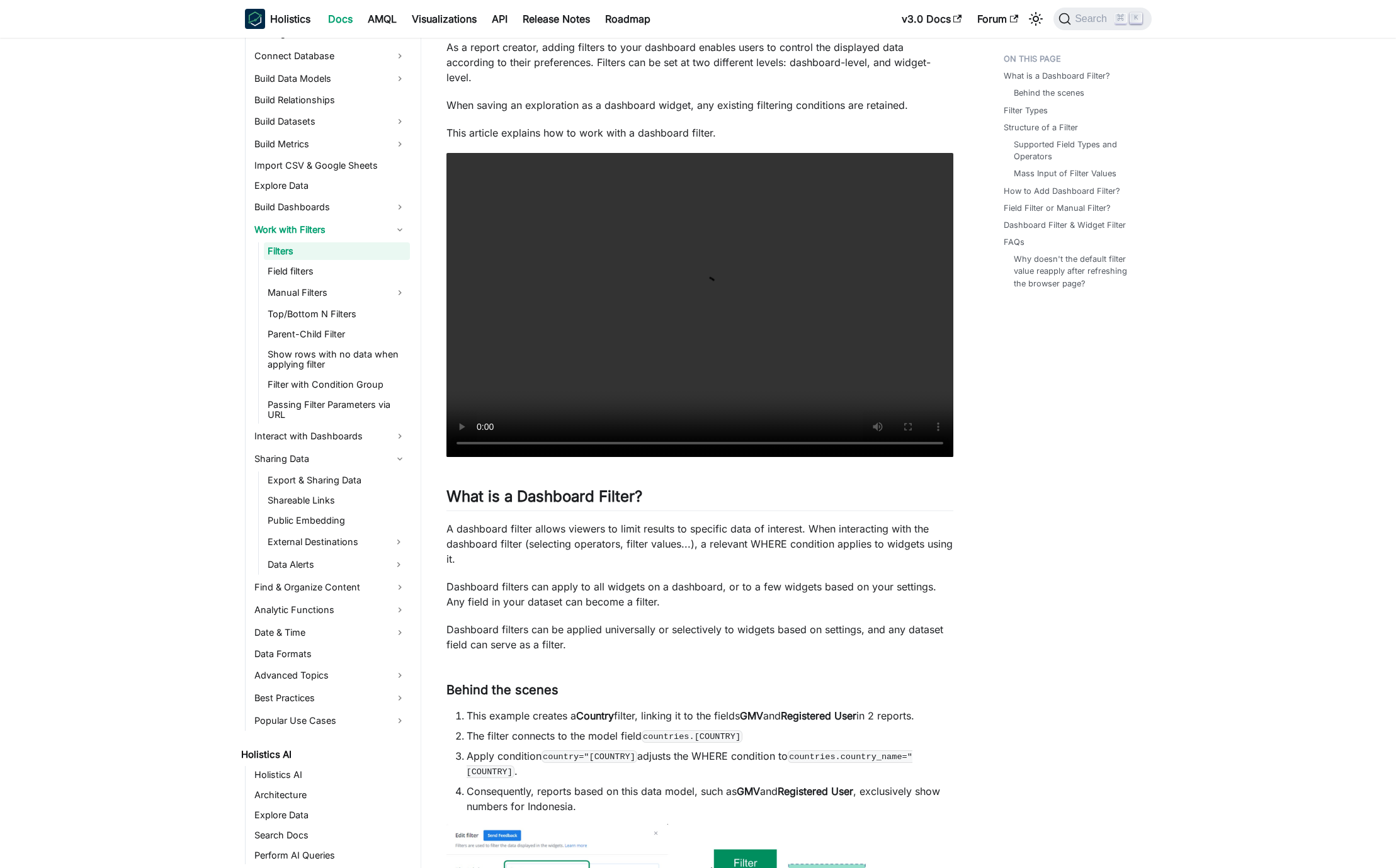 scroll, scrollTop: 0, scrollLeft: 0, axis: both 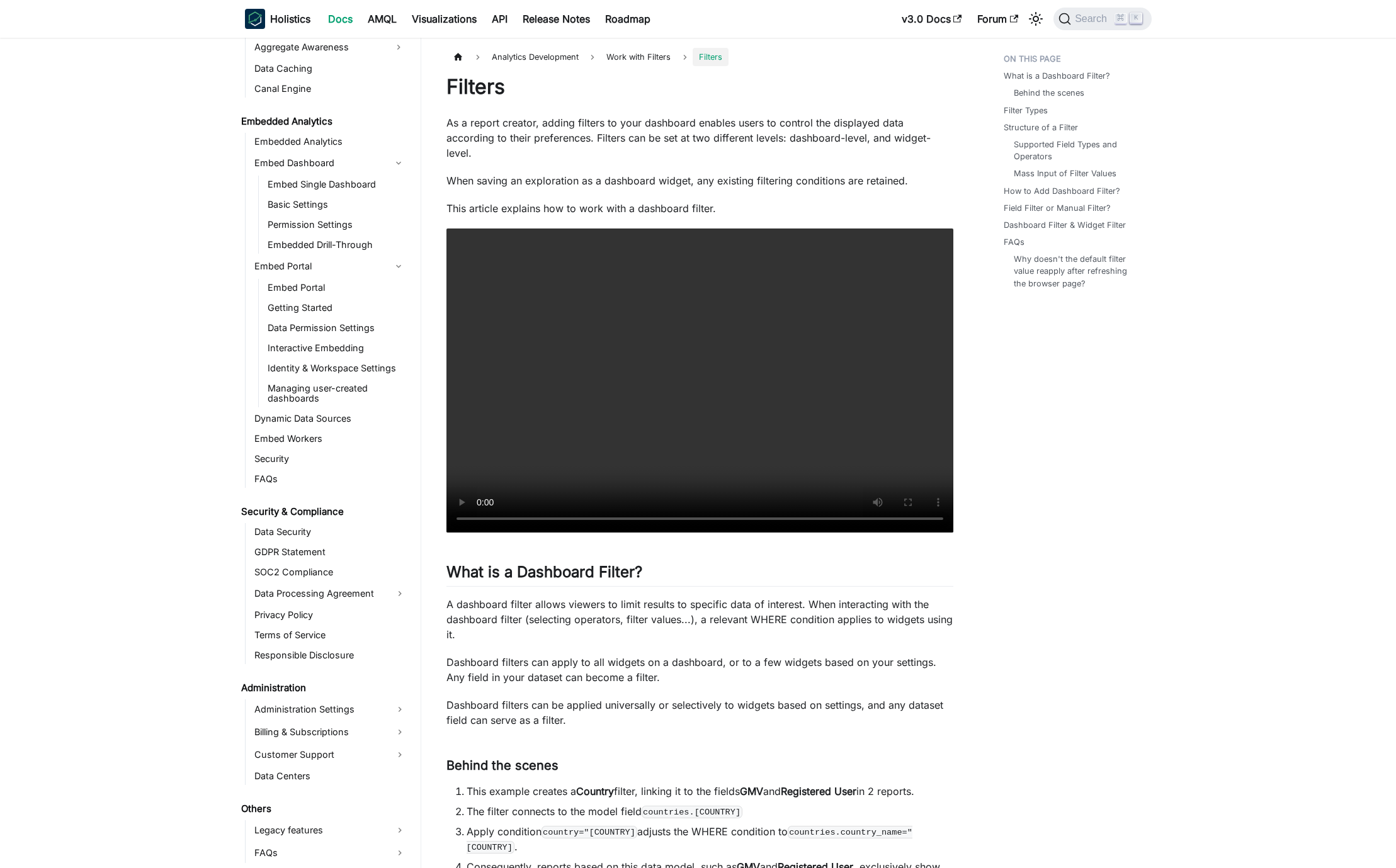 drag, startPoint x: 321, startPoint y: 142, endPoint x: 421, endPoint y: 170, distance: 103.846 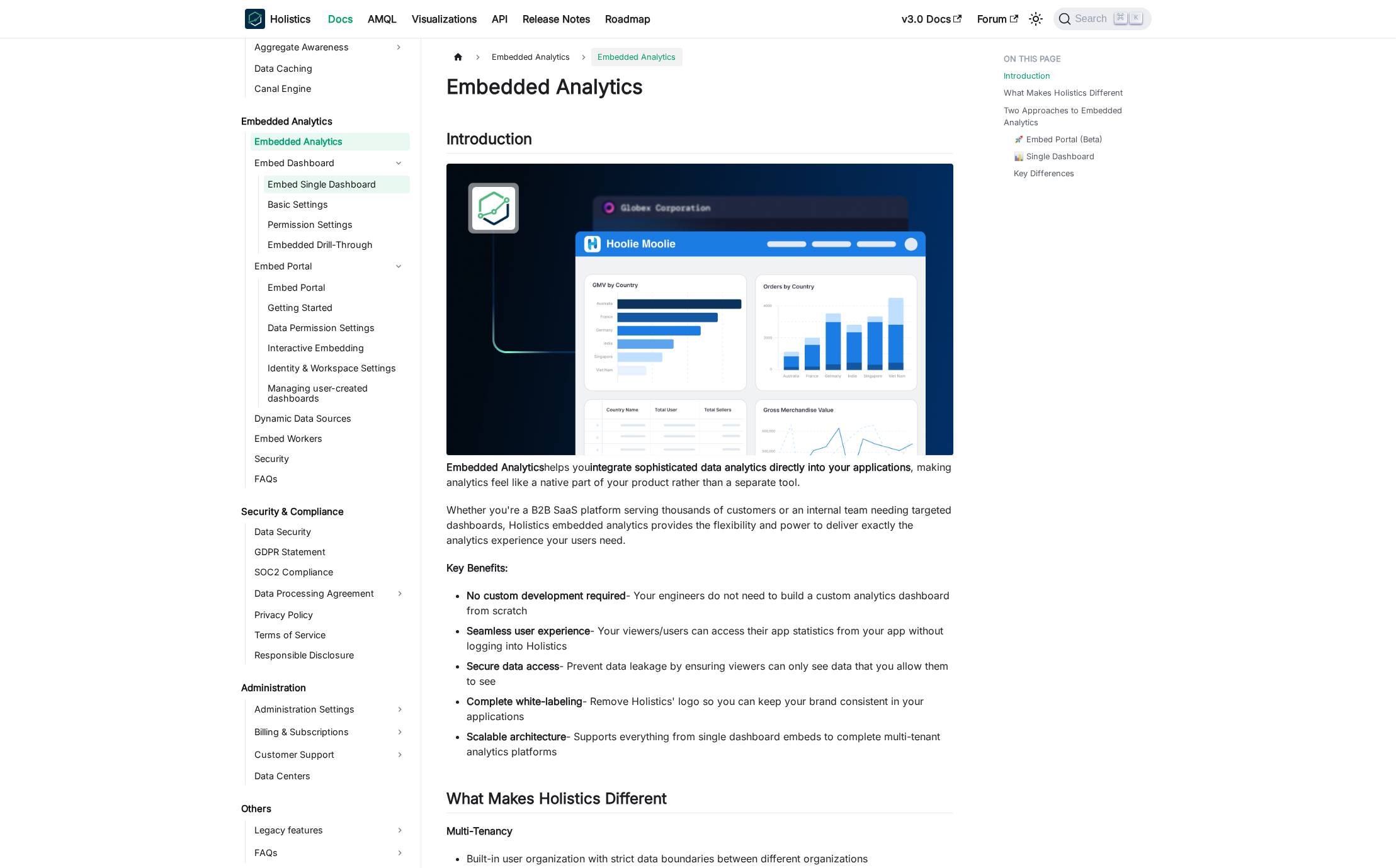 click on "Embed Single Dashboard" at bounding box center [337, 184] 